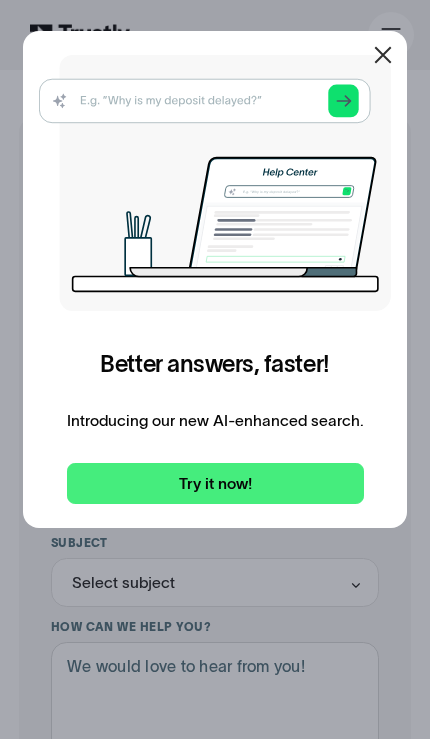 scroll, scrollTop: 0, scrollLeft: 0, axis: both 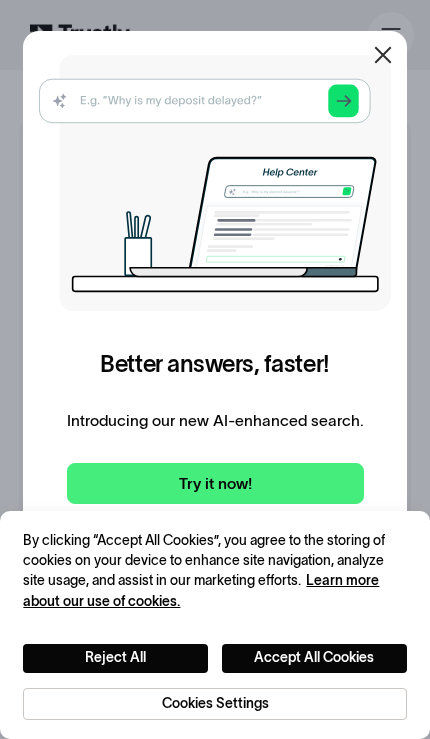 click on "Accept All Cookies" at bounding box center [314, 658] 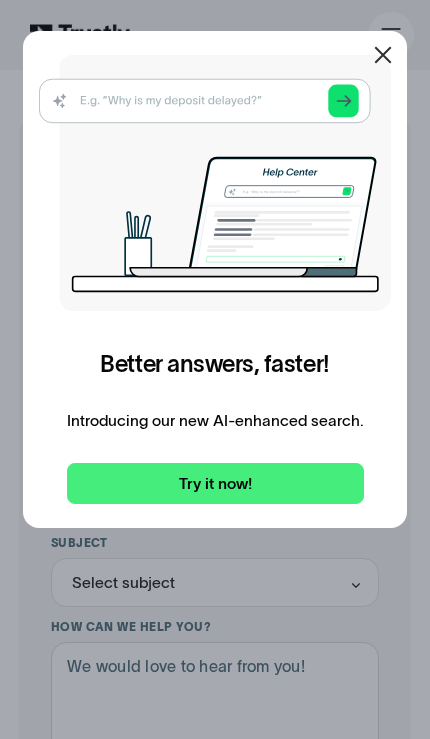 click on "Try it now!" at bounding box center [215, 483] 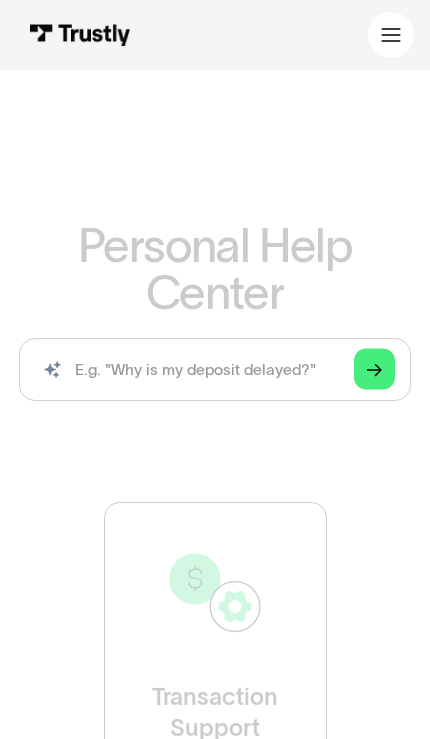 scroll, scrollTop: 0, scrollLeft: 0, axis: both 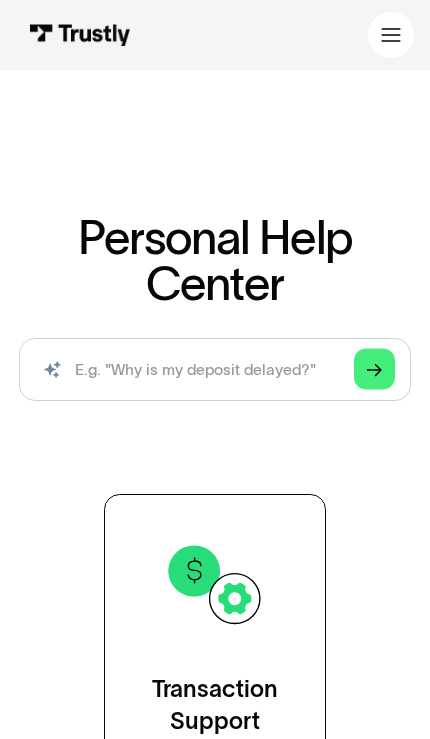 click on "Arrow Right" 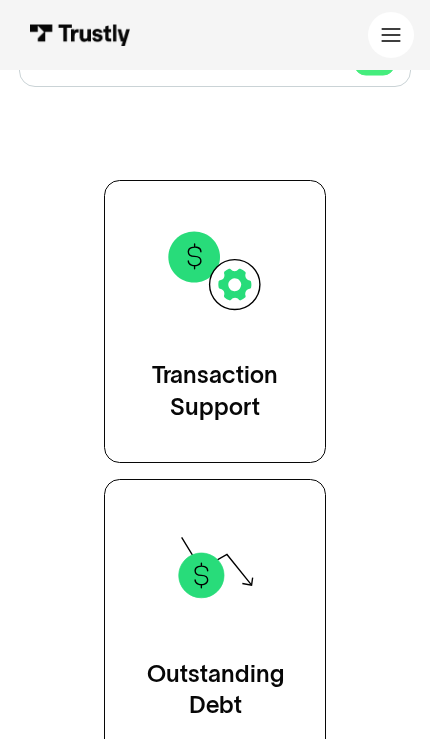 scroll, scrollTop: 309, scrollLeft: 0, axis: vertical 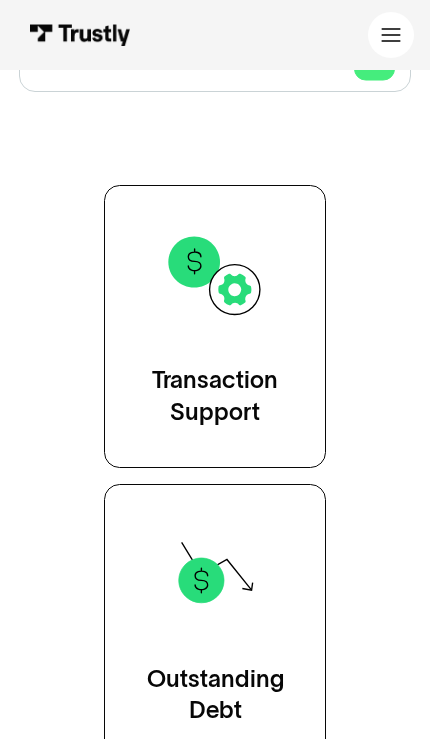 click on "Transaction Support" at bounding box center [215, 396] 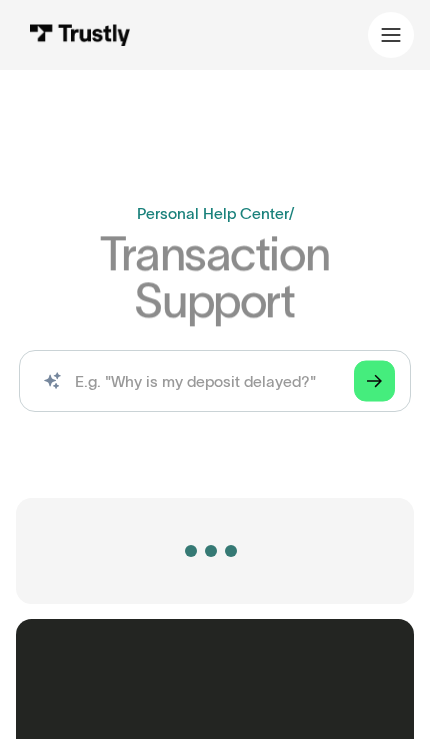 scroll, scrollTop: 0, scrollLeft: 0, axis: both 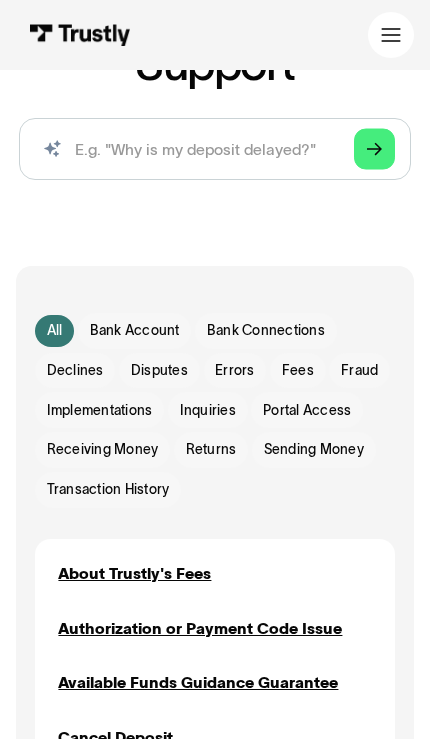 click on "Receiving Money" at bounding box center (103, 449) 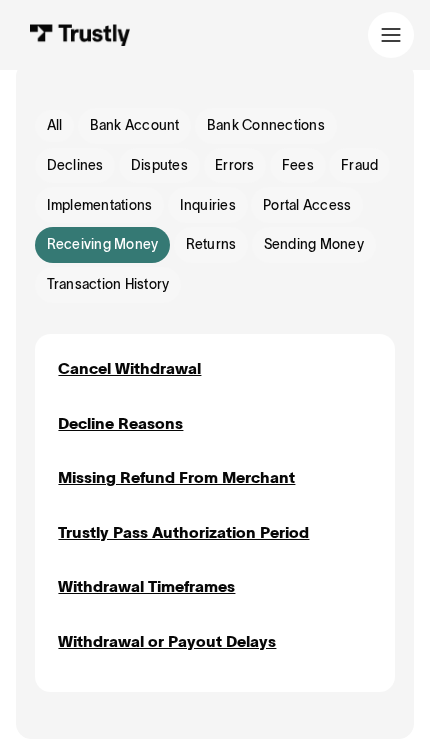 scroll, scrollTop: 484, scrollLeft: 0, axis: vertical 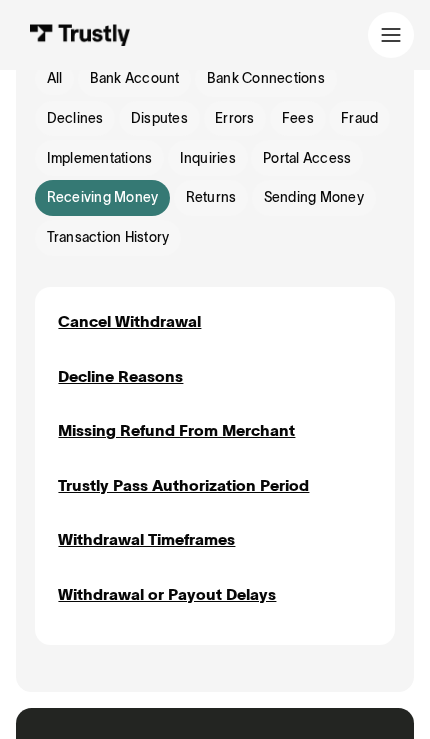 click on "Withdrawal or Payout Delays" at bounding box center (167, 594) 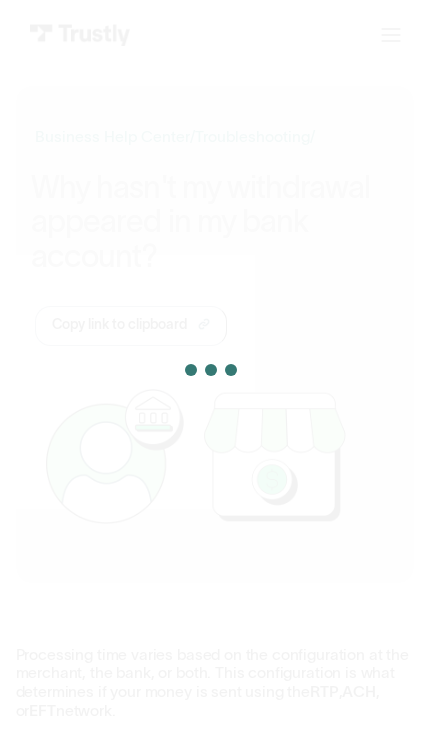 scroll, scrollTop: 0, scrollLeft: 0, axis: both 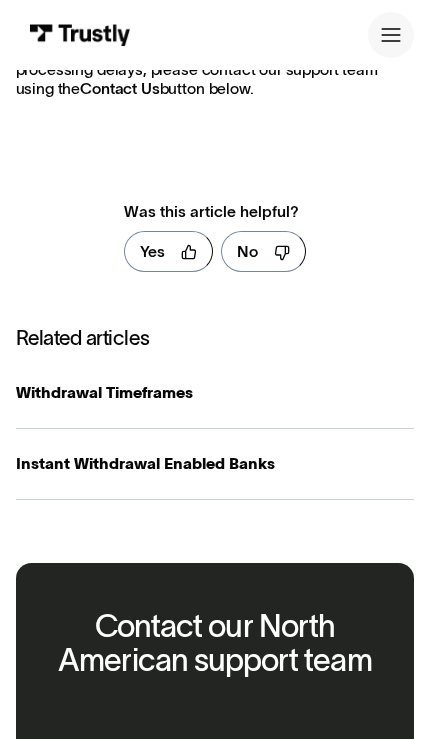 click on "No" at bounding box center (247, 251) 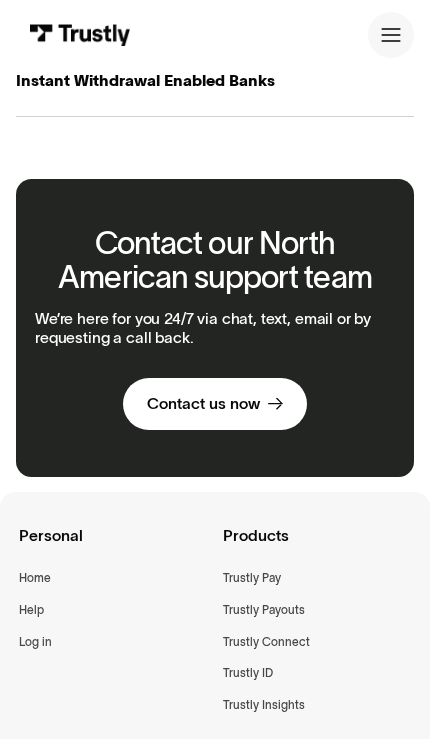 scroll, scrollTop: 2224, scrollLeft: 0, axis: vertical 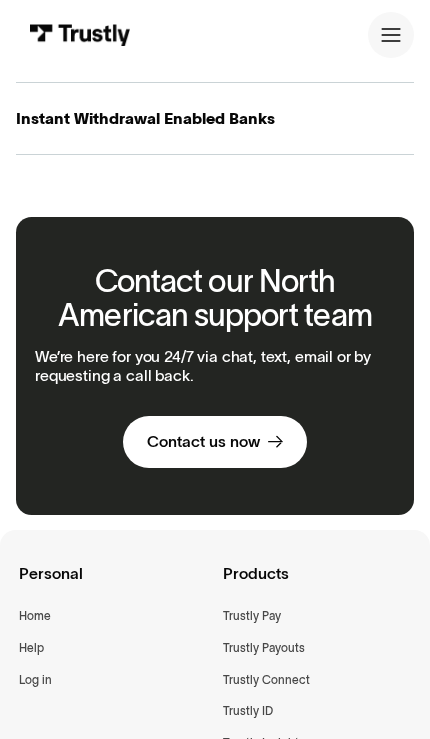 click on "Contact us now" at bounding box center (203, 442) 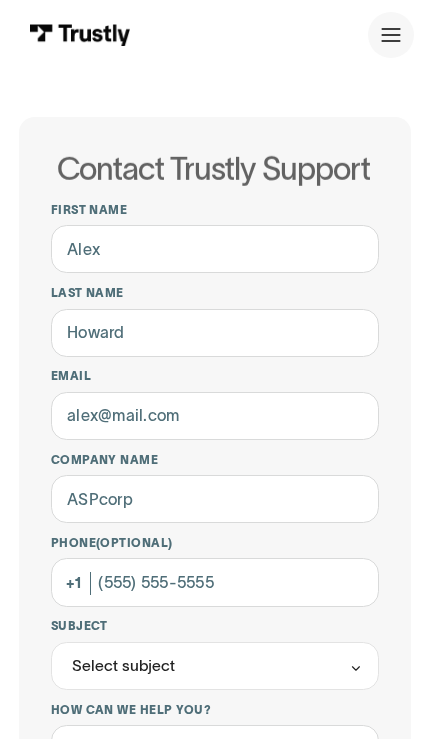 scroll, scrollTop: 0, scrollLeft: 0, axis: both 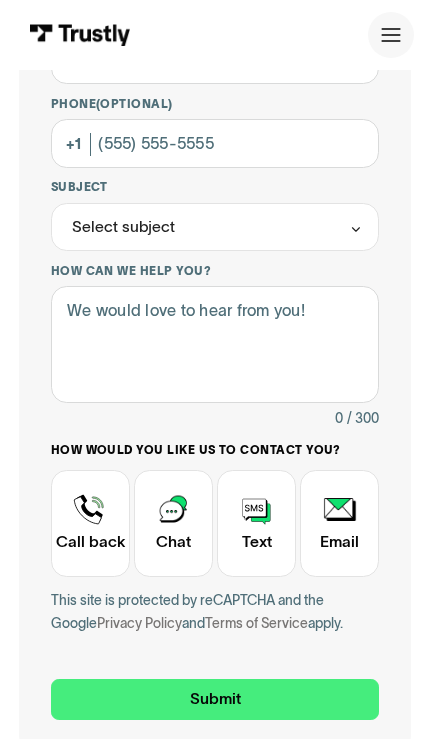 click at bounding box center (173, 524) 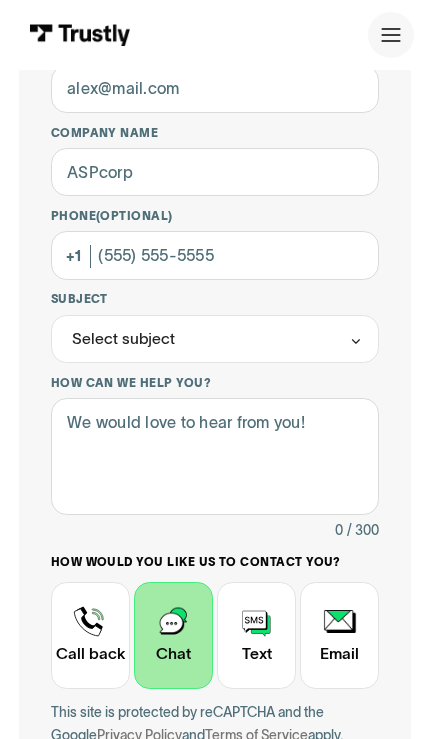 scroll, scrollTop: 0, scrollLeft: 0, axis: both 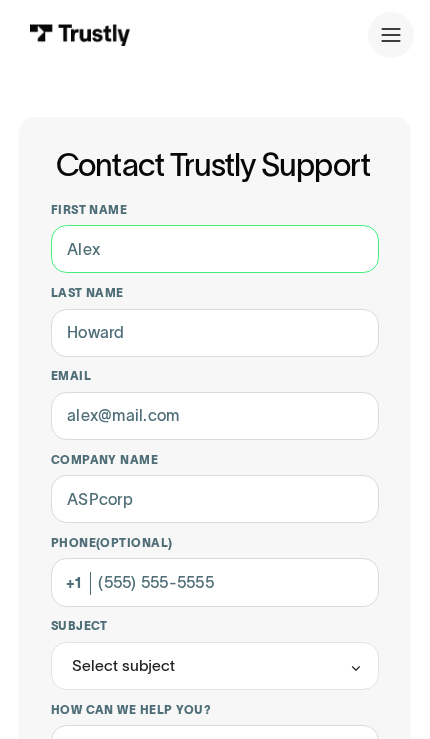 click on "First name" at bounding box center (215, 249) 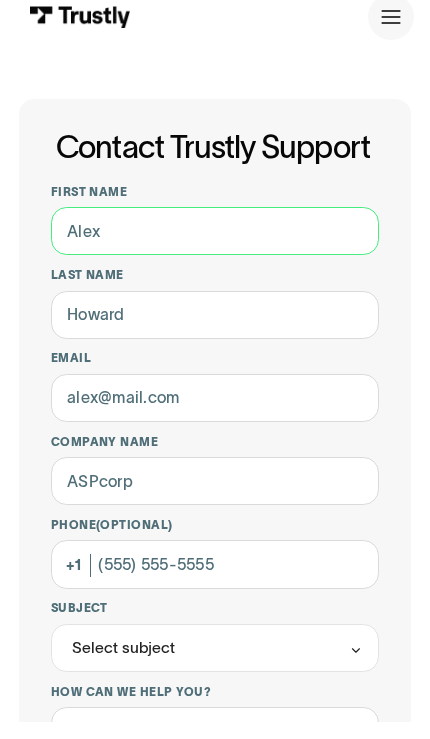 type on "[FIRST]" 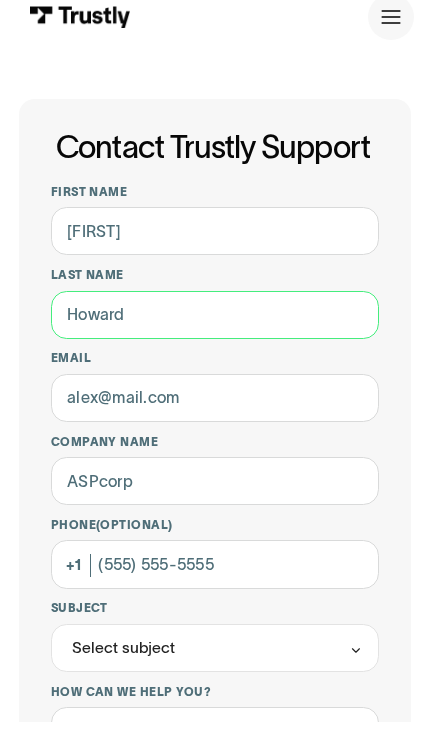 type on "[LAST]" 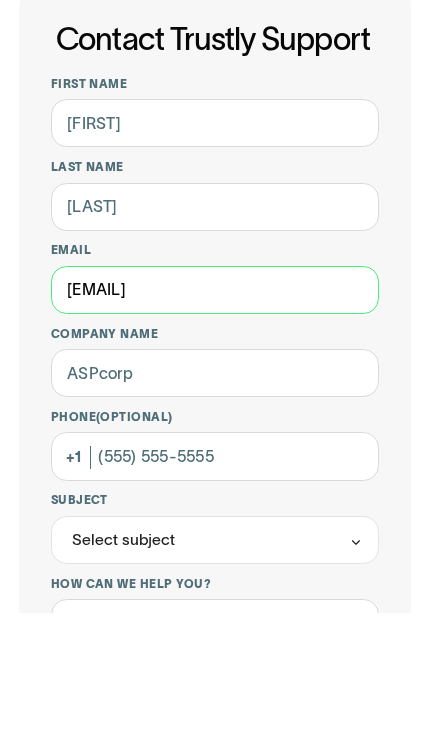 type on "[EMAIL]" 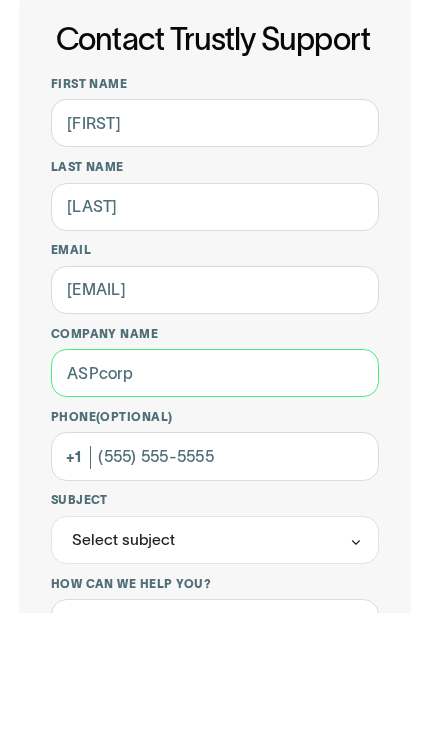 click on "Company name" at bounding box center [215, 499] 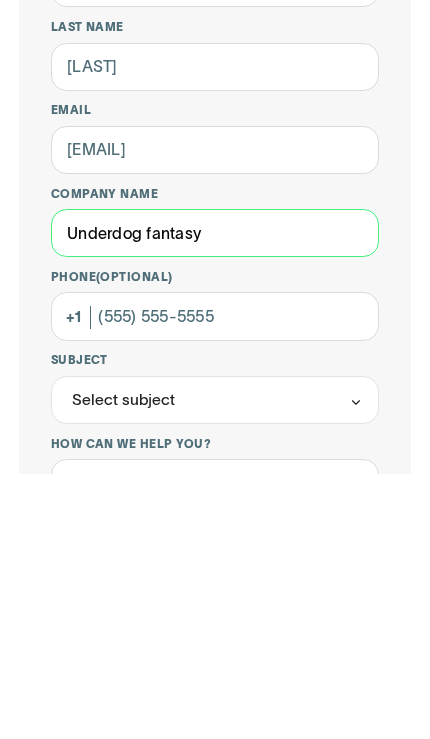 type on "Underdog fantasy" 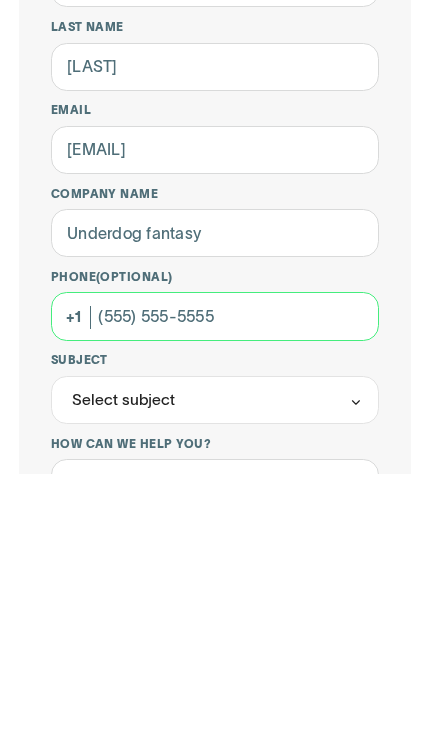 click on "Phone  (Optional)" at bounding box center (215, 582) 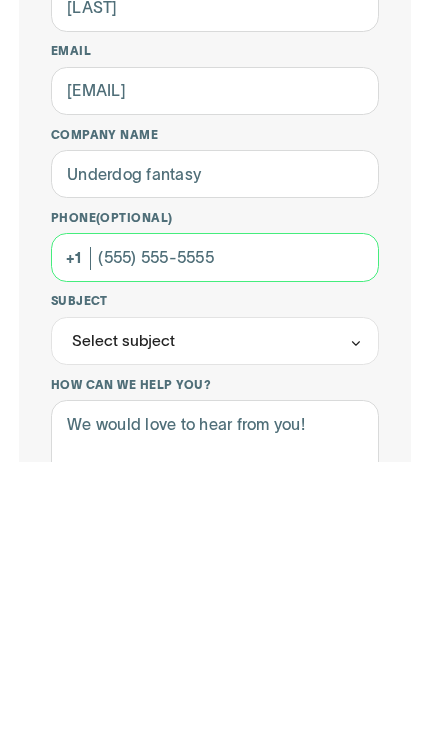 type on "[PHONE]" 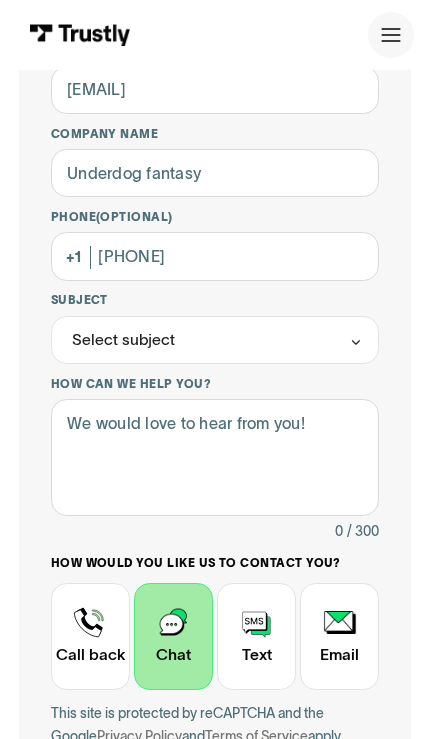 click on "Select subject" at bounding box center [123, 339] 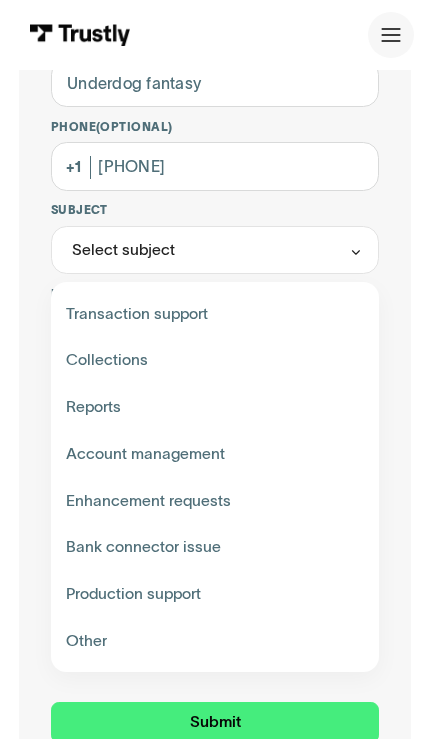 scroll, scrollTop: 418, scrollLeft: 0, axis: vertical 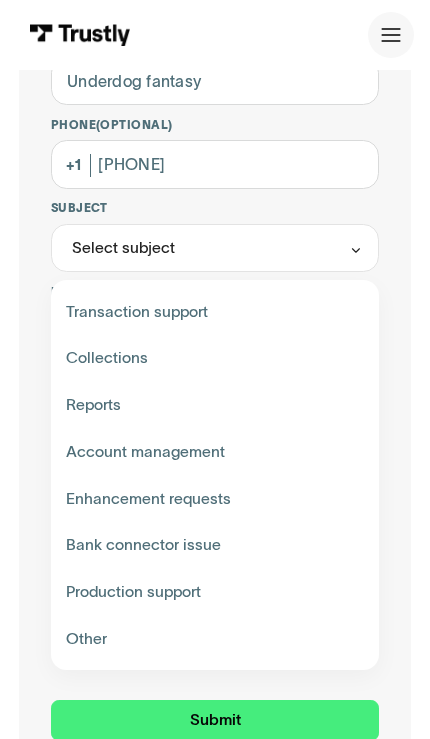 click at bounding box center [214, 311] 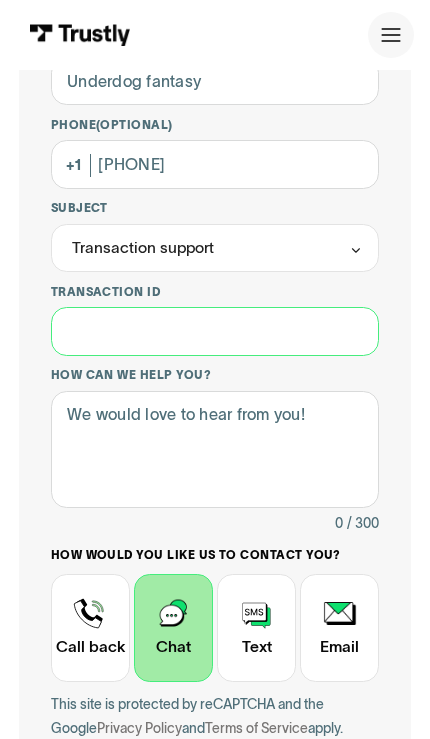 click on "Transaction ID" at bounding box center (215, 331) 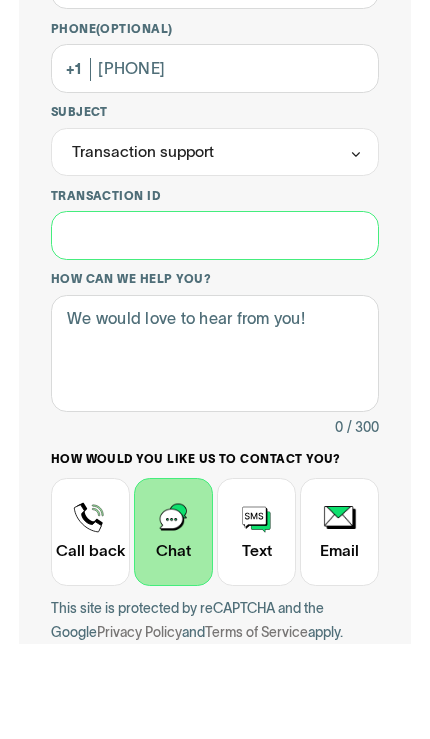 scroll, scrollTop: 513, scrollLeft: 0, axis: vertical 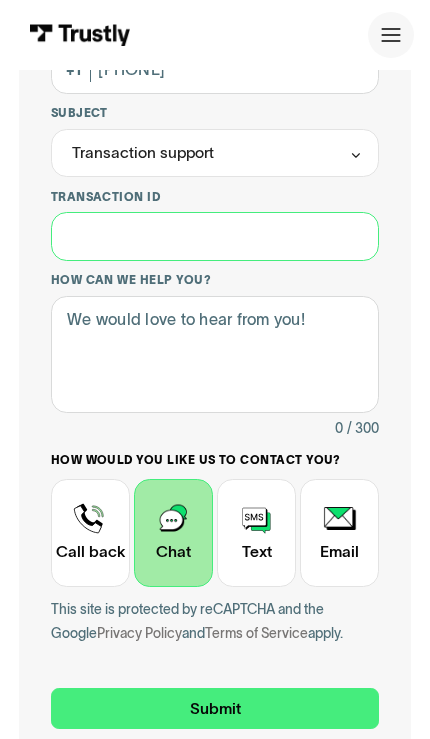 paste on "**********" 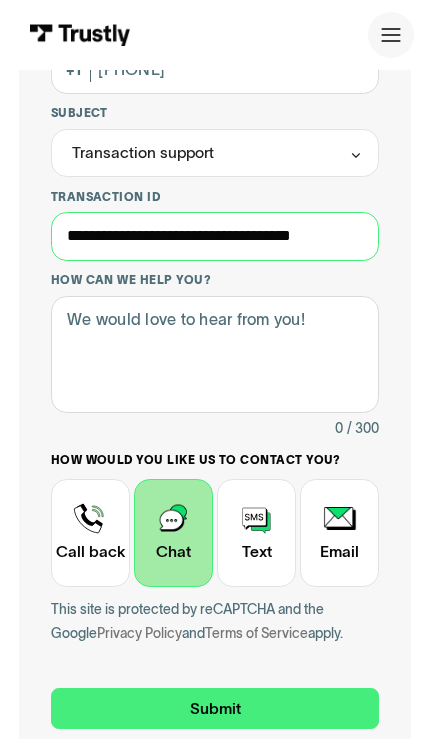 type on "**********" 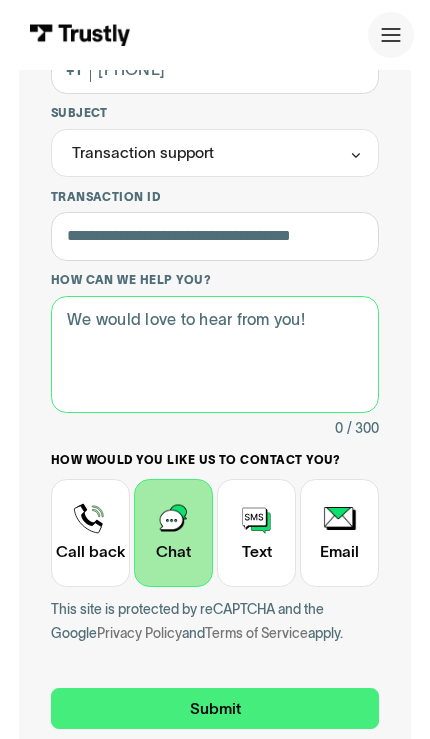 click on "How can we help you?" at bounding box center [215, 354] 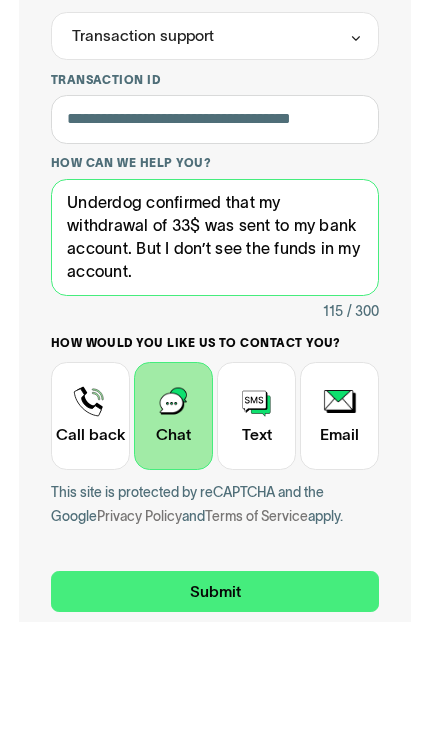 type on "Underdog confirmed that my withdrawal of 33$ was sent to my bank account. But I don’t see the funds in my account." 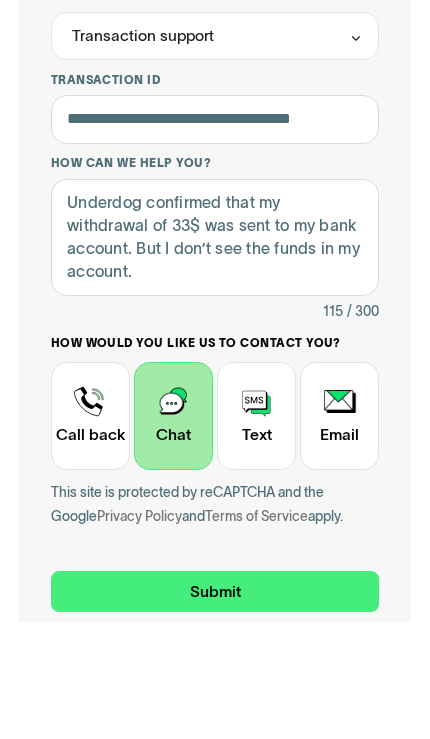 scroll, scrollTop: 631, scrollLeft: 0, axis: vertical 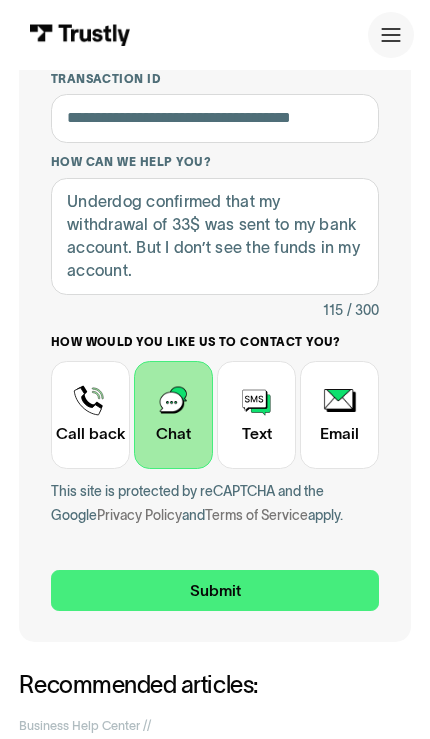 click on "Submit" at bounding box center [215, 590] 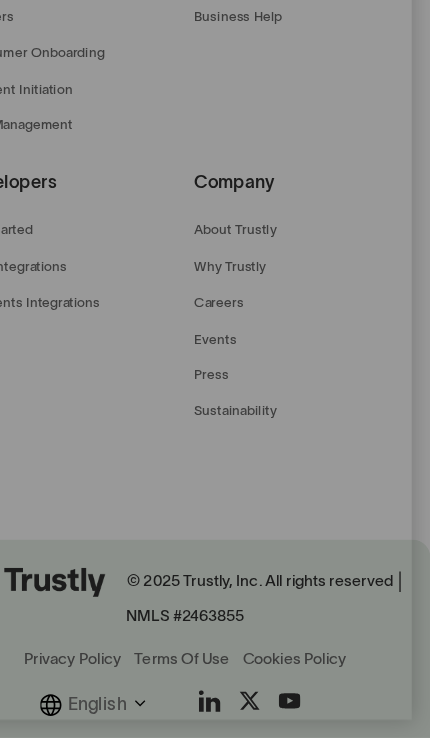 scroll, scrollTop: 1063, scrollLeft: 0, axis: vertical 